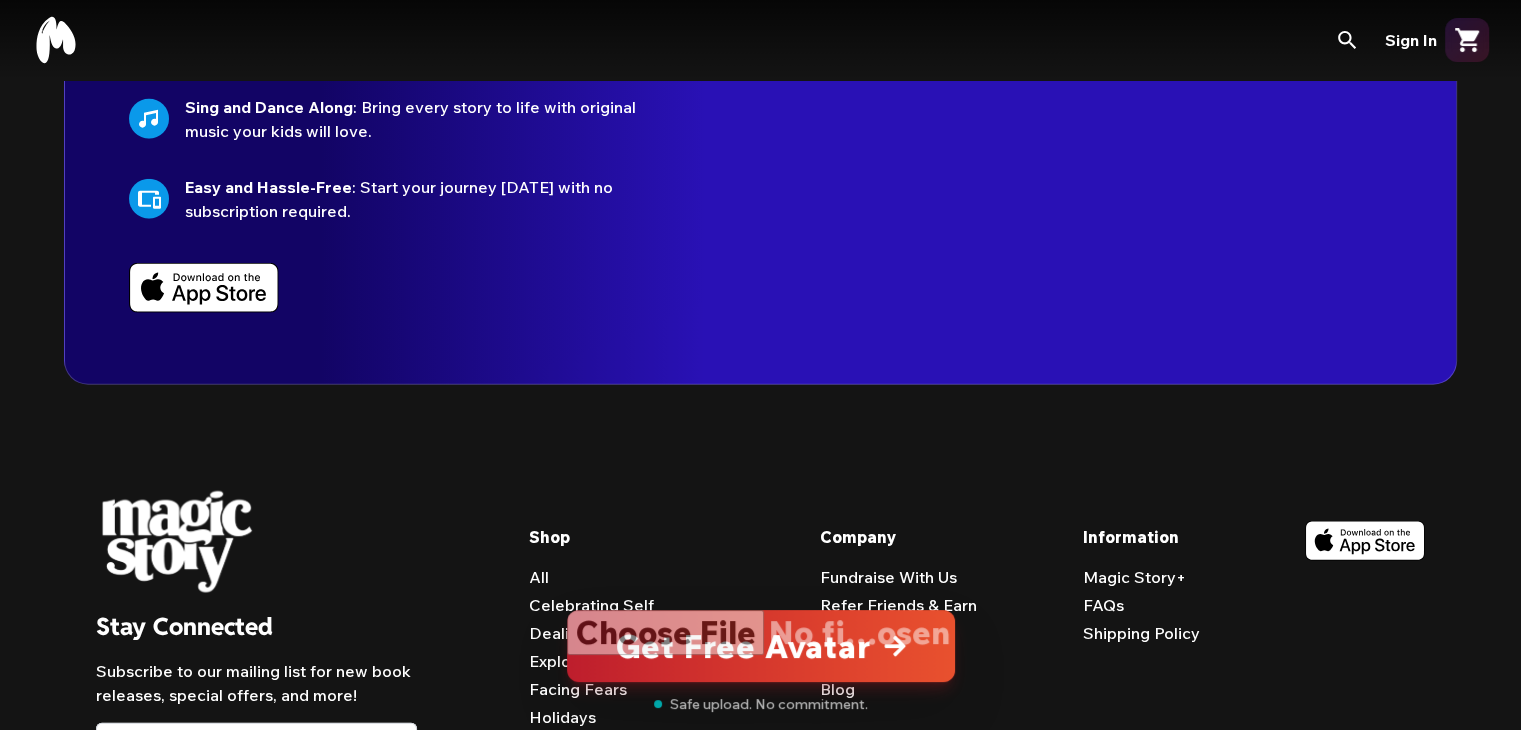 scroll, scrollTop: 4900, scrollLeft: 0, axis: vertical 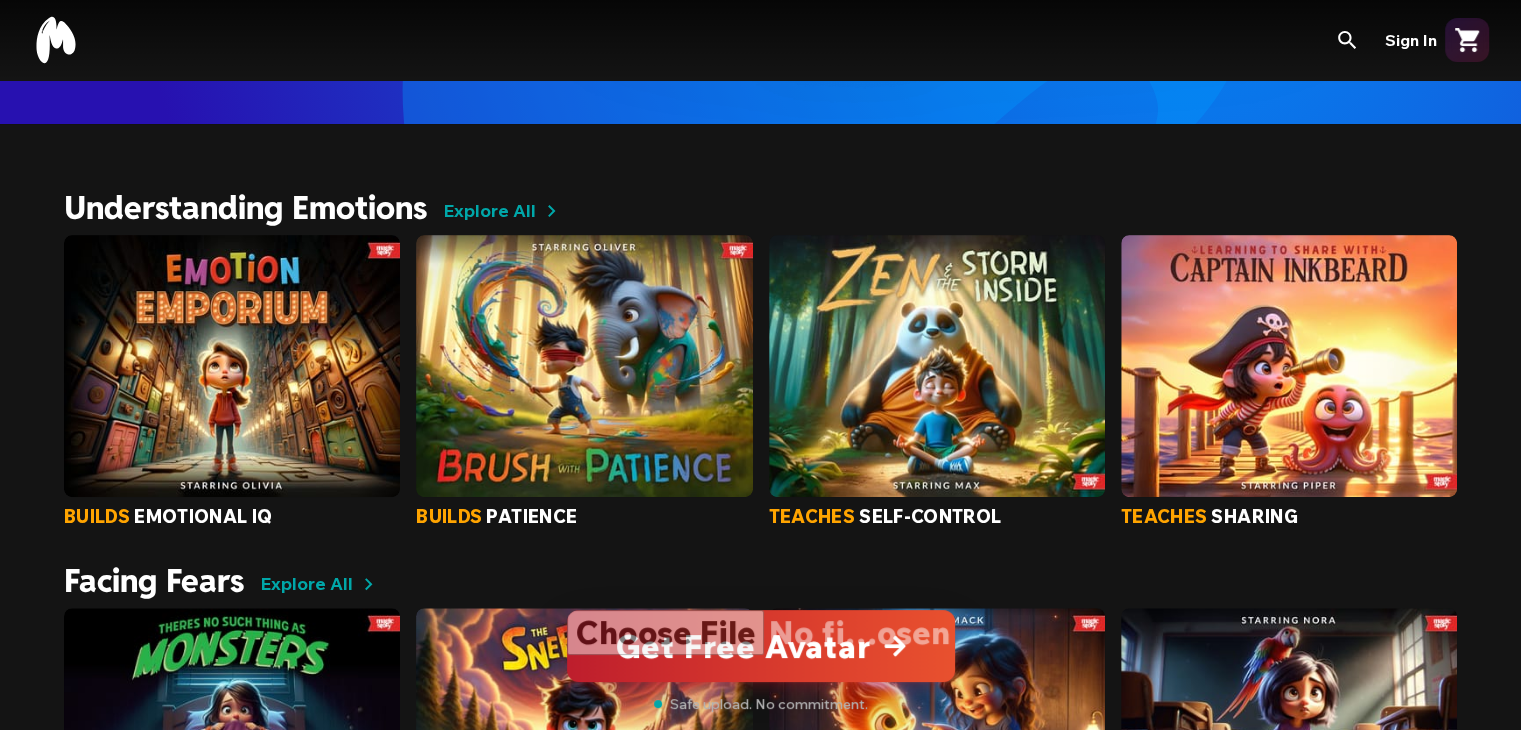 click at bounding box center [584, 366] 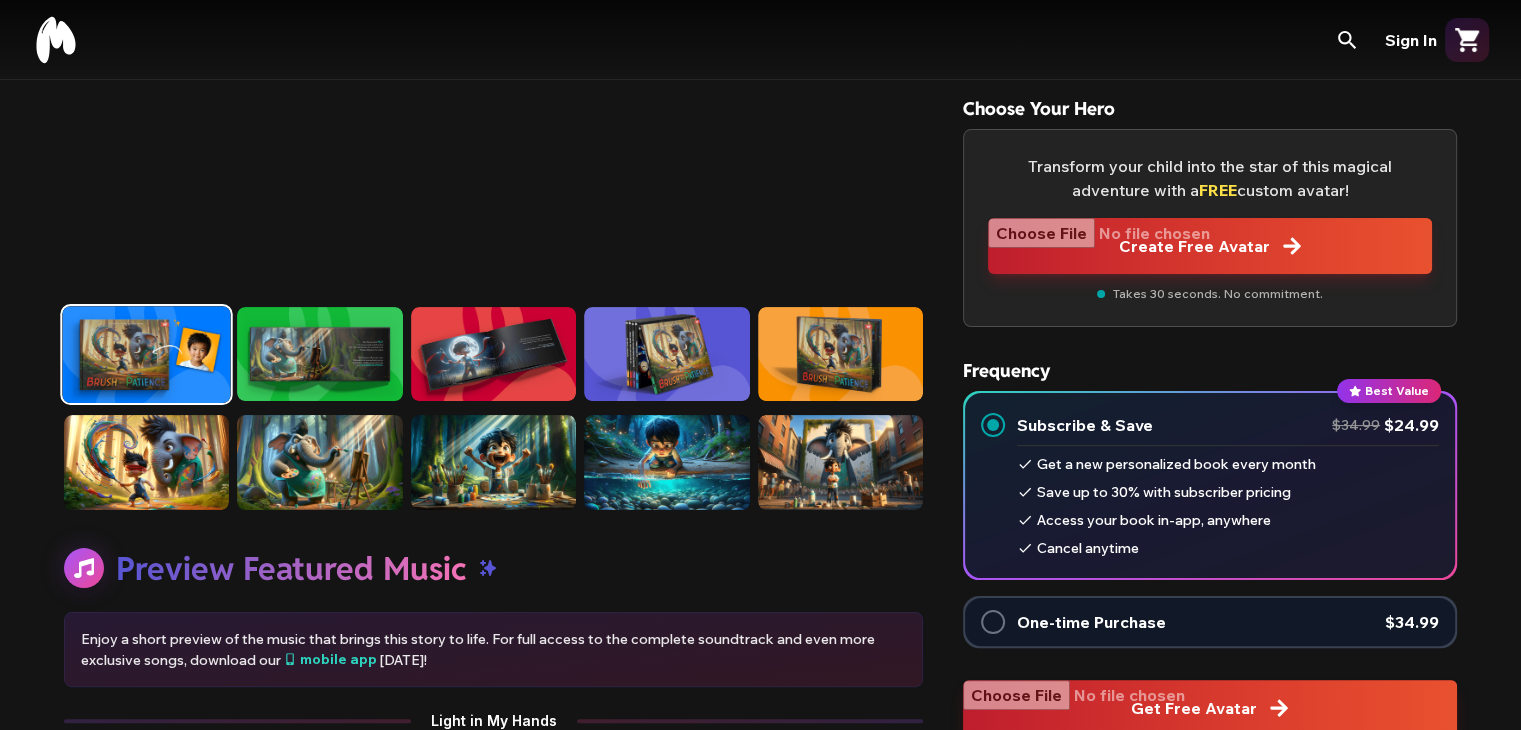 scroll, scrollTop: 400, scrollLeft: 0, axis: vertical 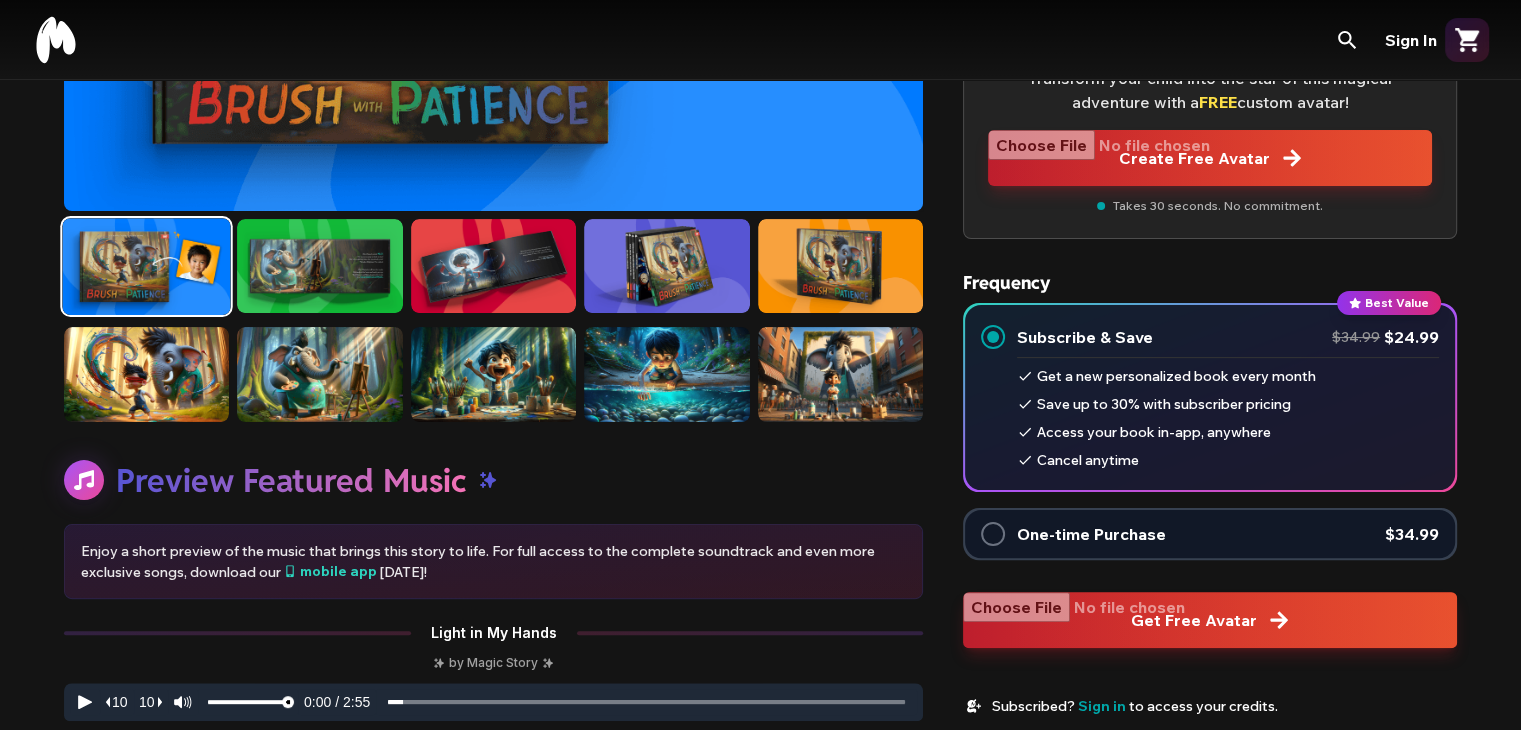 click at bounding box center (666, 374) 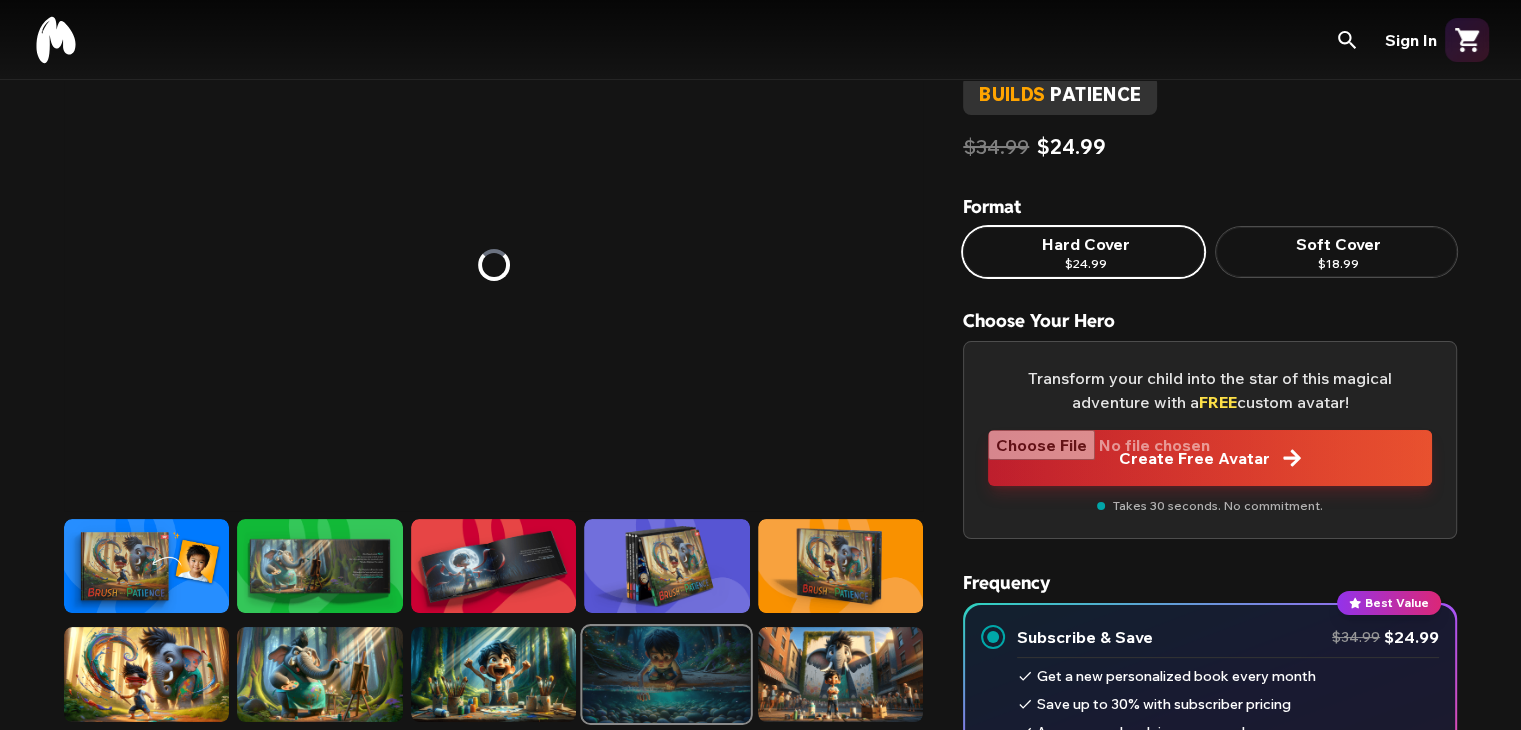 scroll, scrollTop: 0, scrollLeft: 0, axis: both 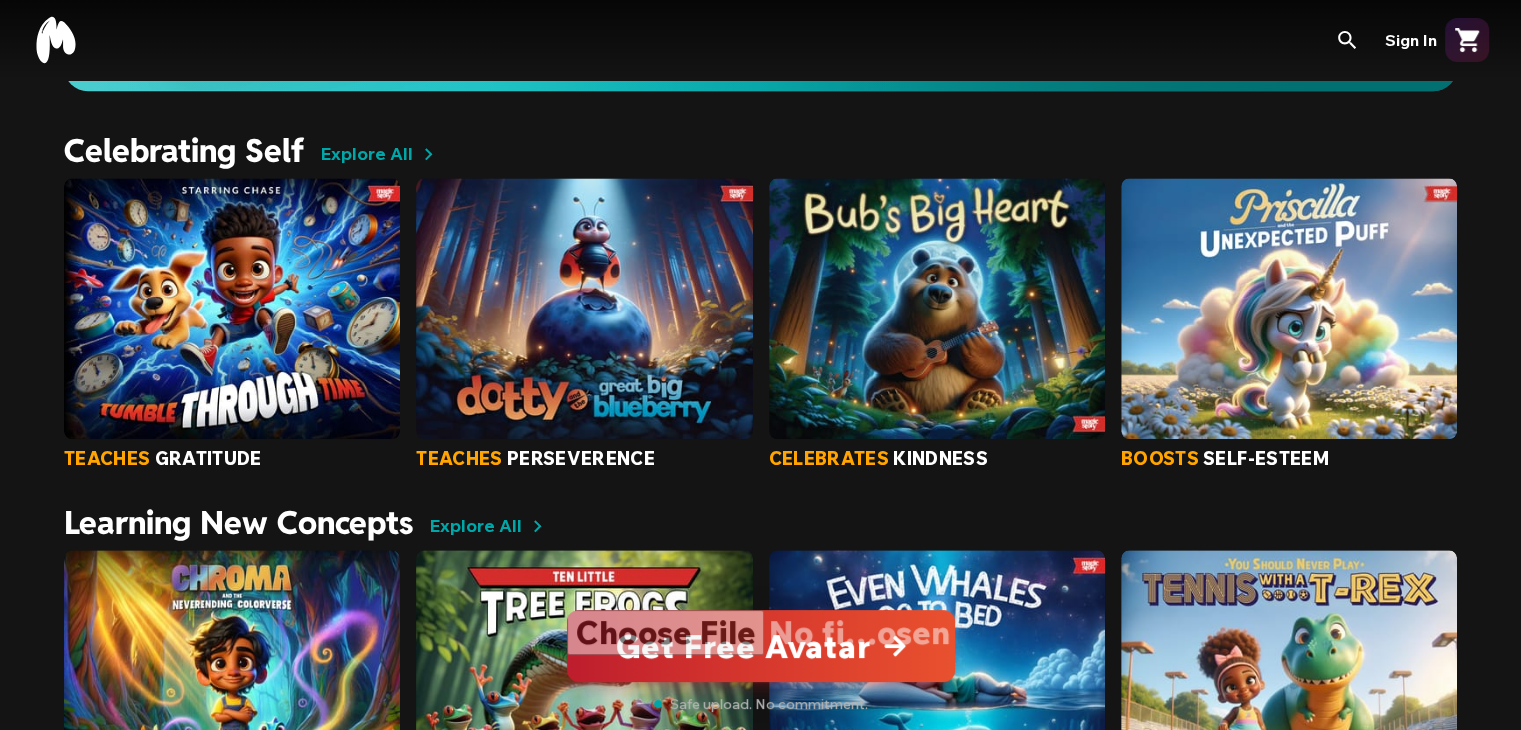 click at bounding box center [232, 309] 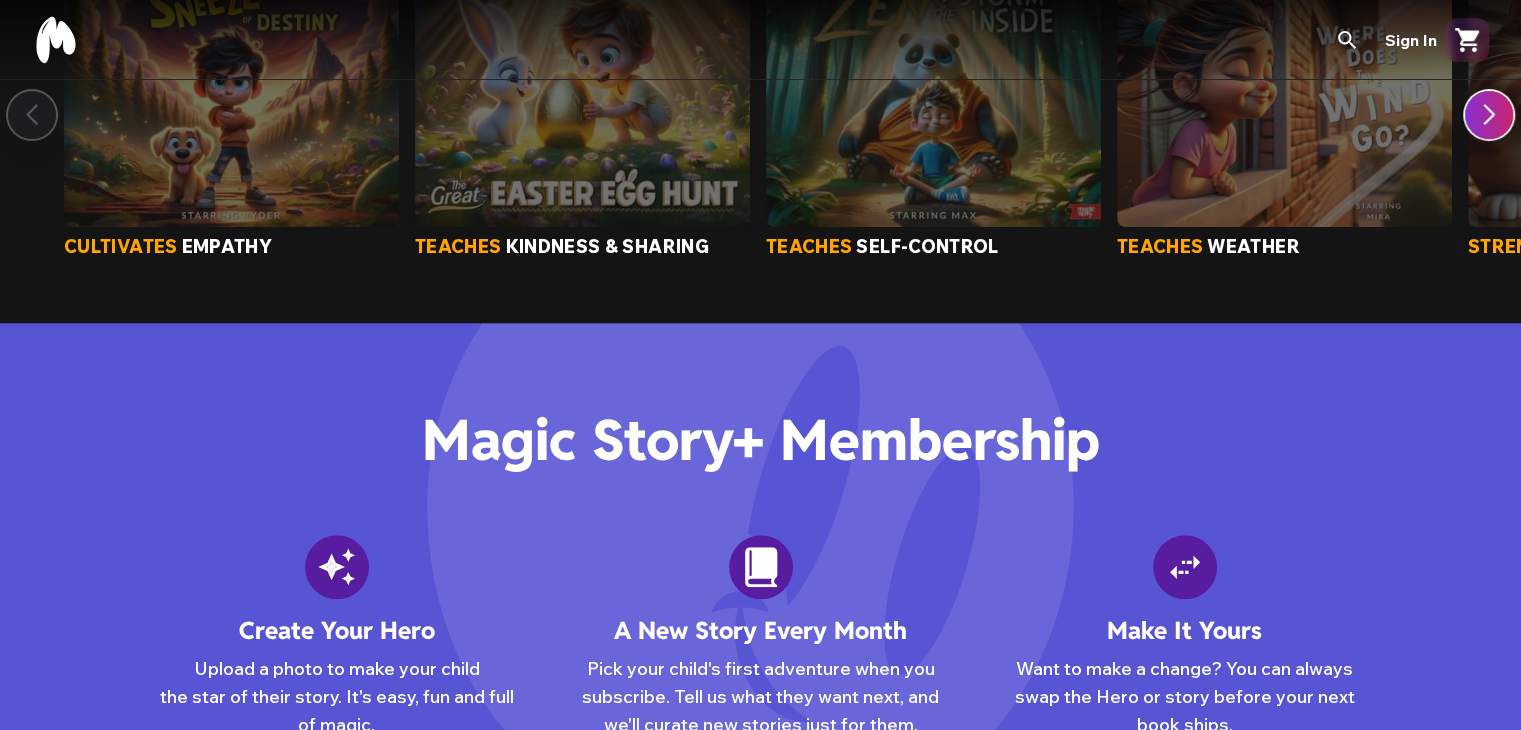 scroll, scrollTop: 0, scrollLeft: 0, axis: both 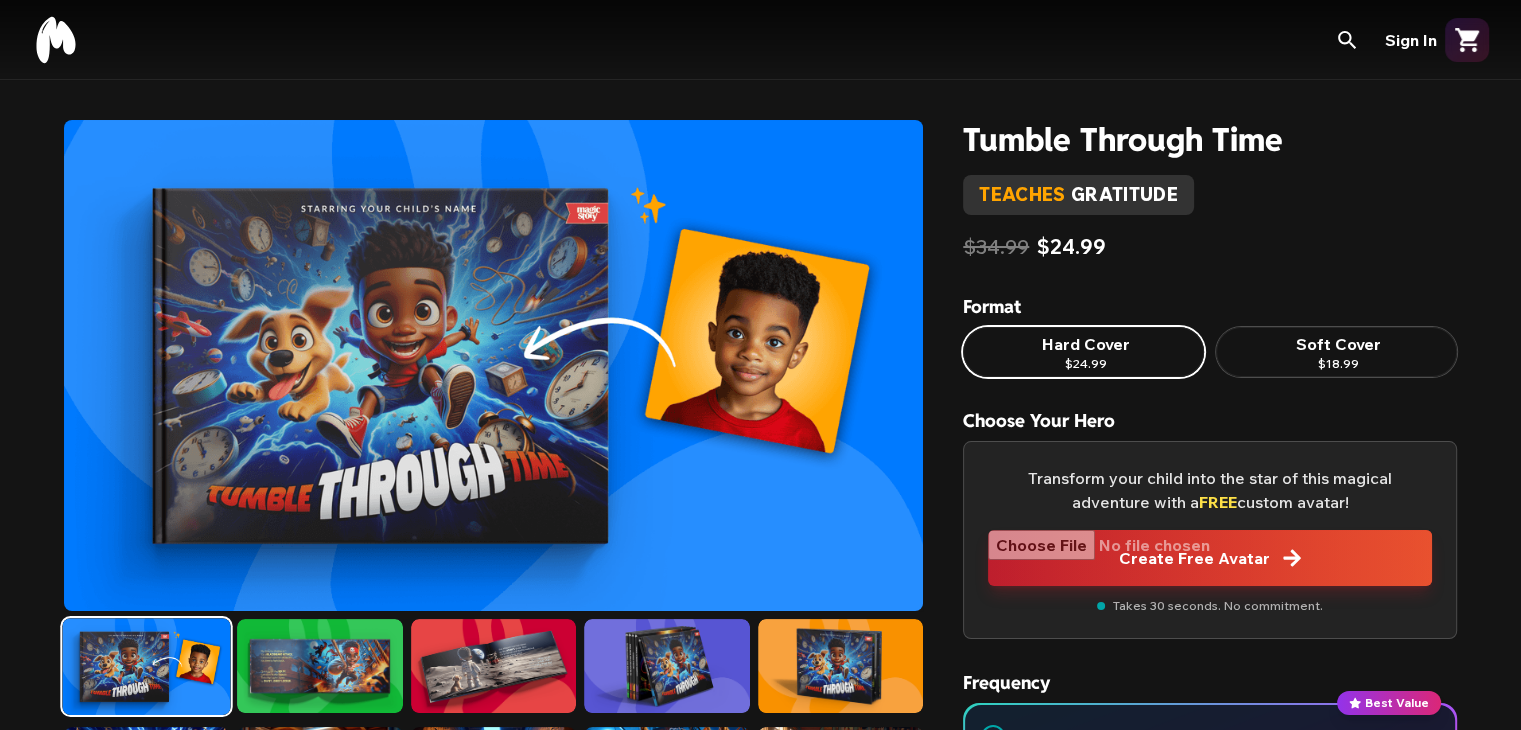 click at bounding box center [319, 666] 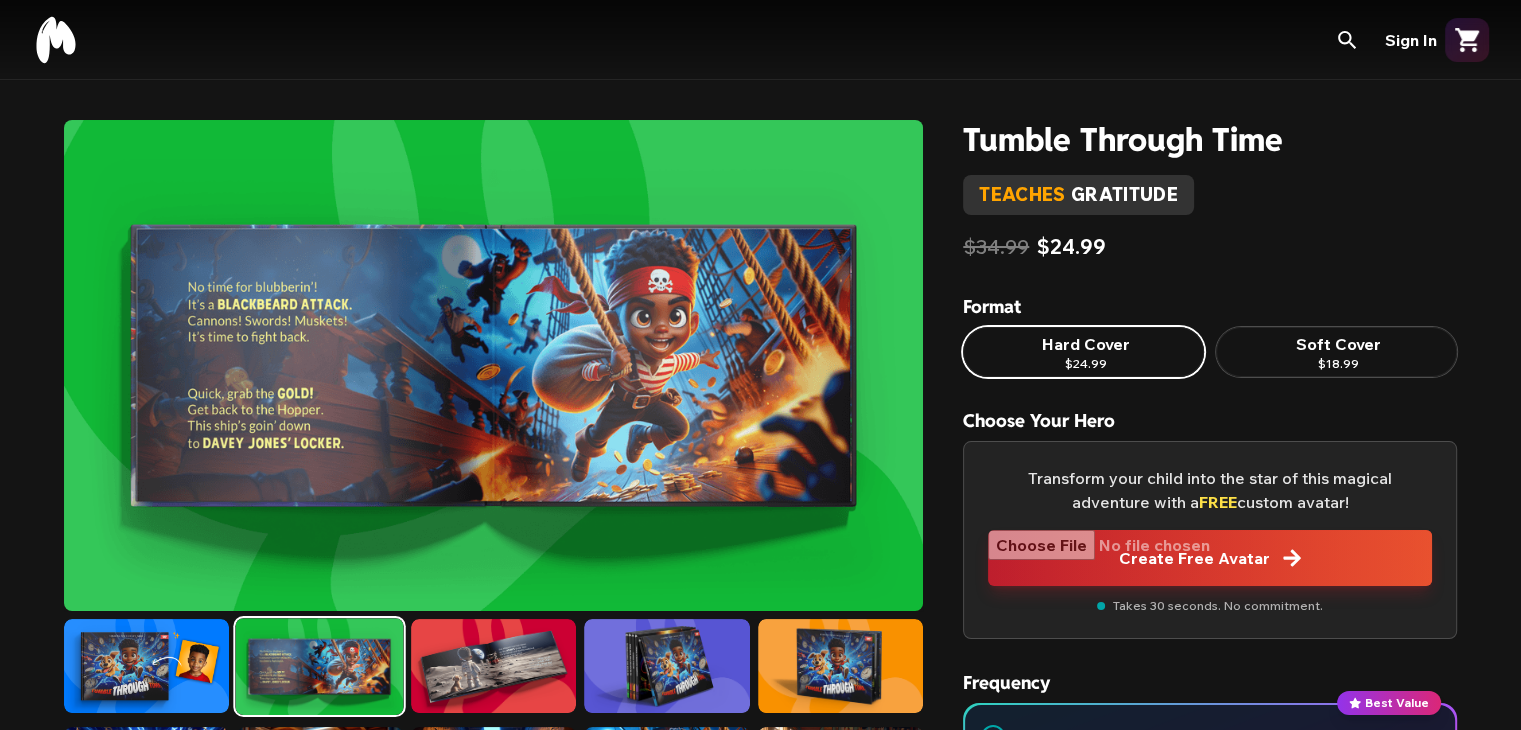 click at bounding box center [493, 666] 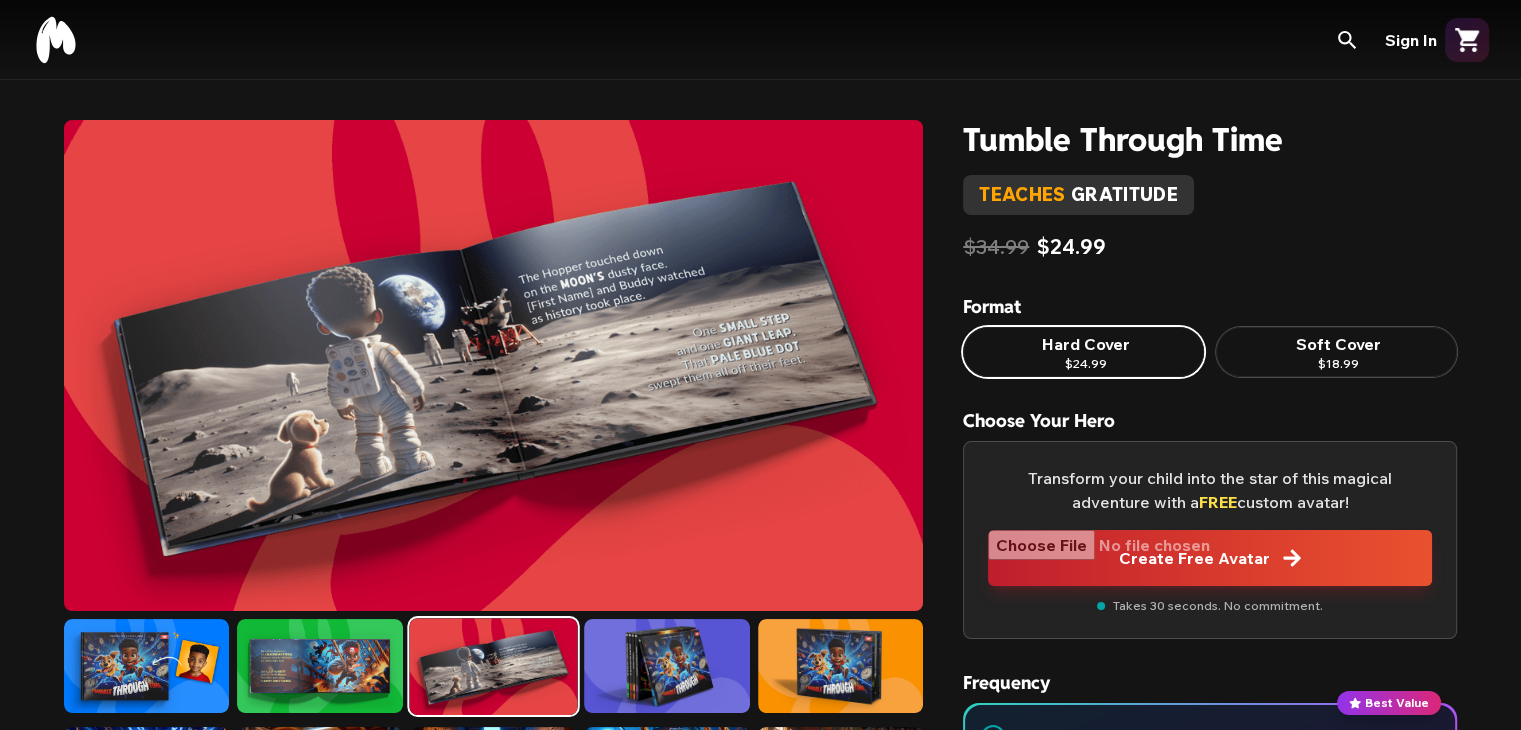 click at bounding box center [666, 666] 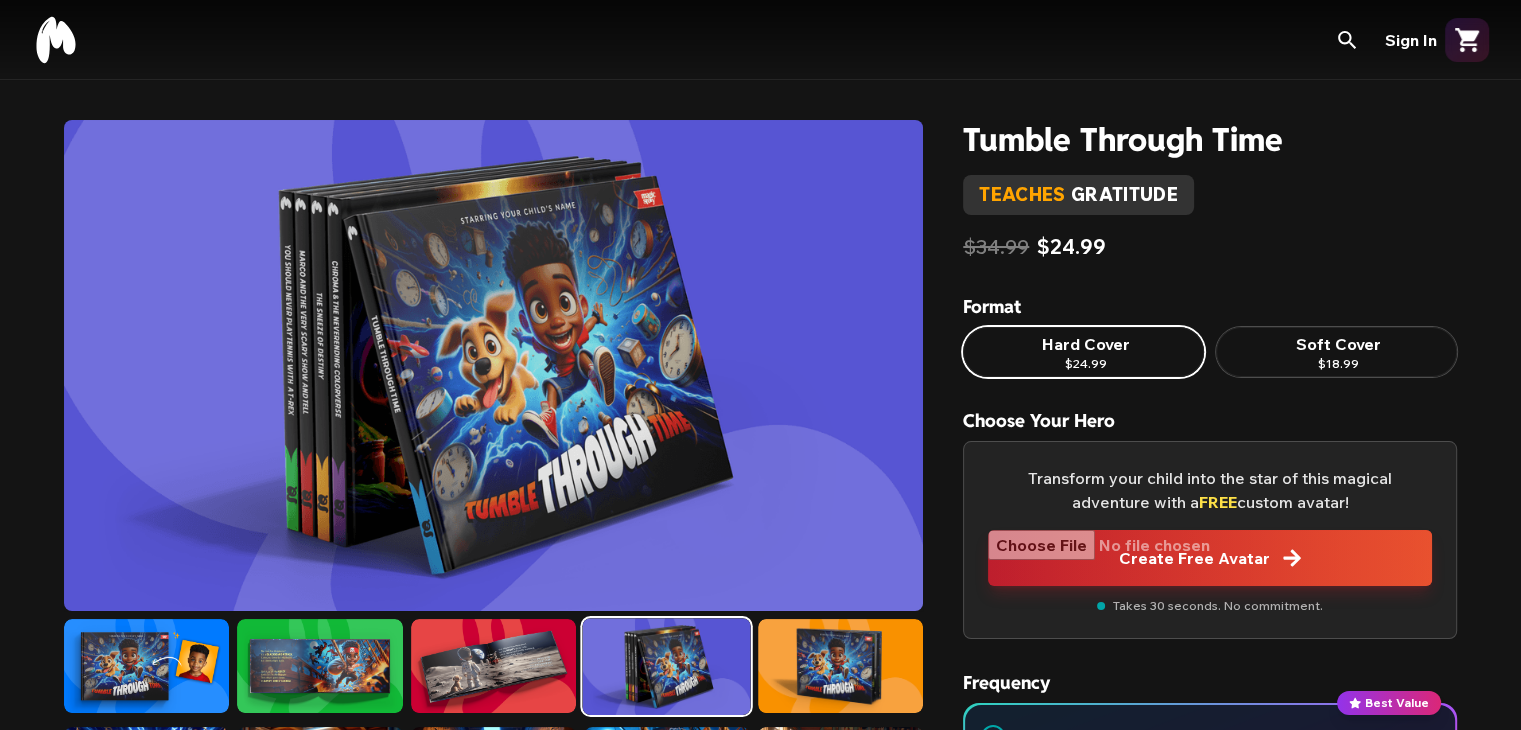 click at bounding box center [840, 666] 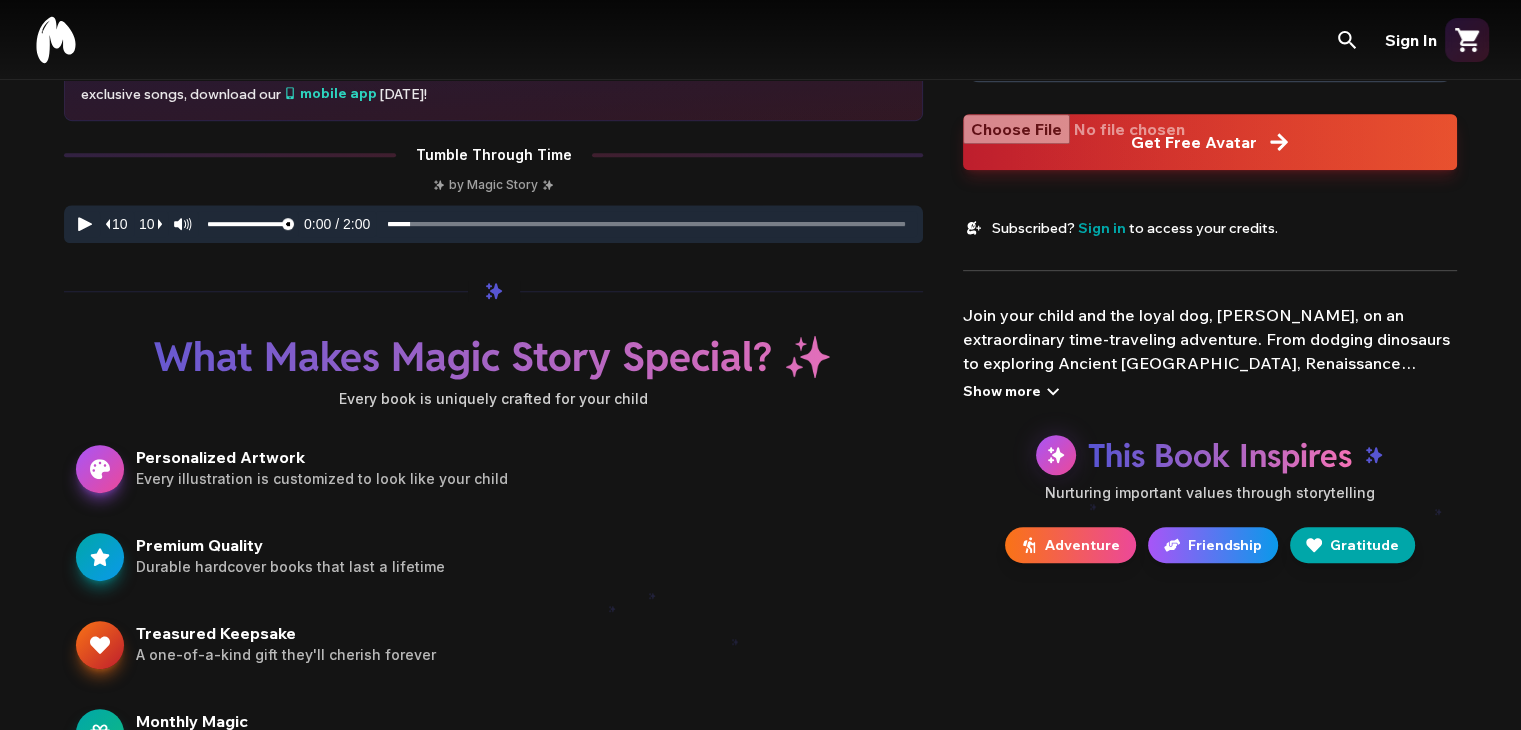 scroll, scrollTop: 900, scrollLeft: 0, axis: vertical 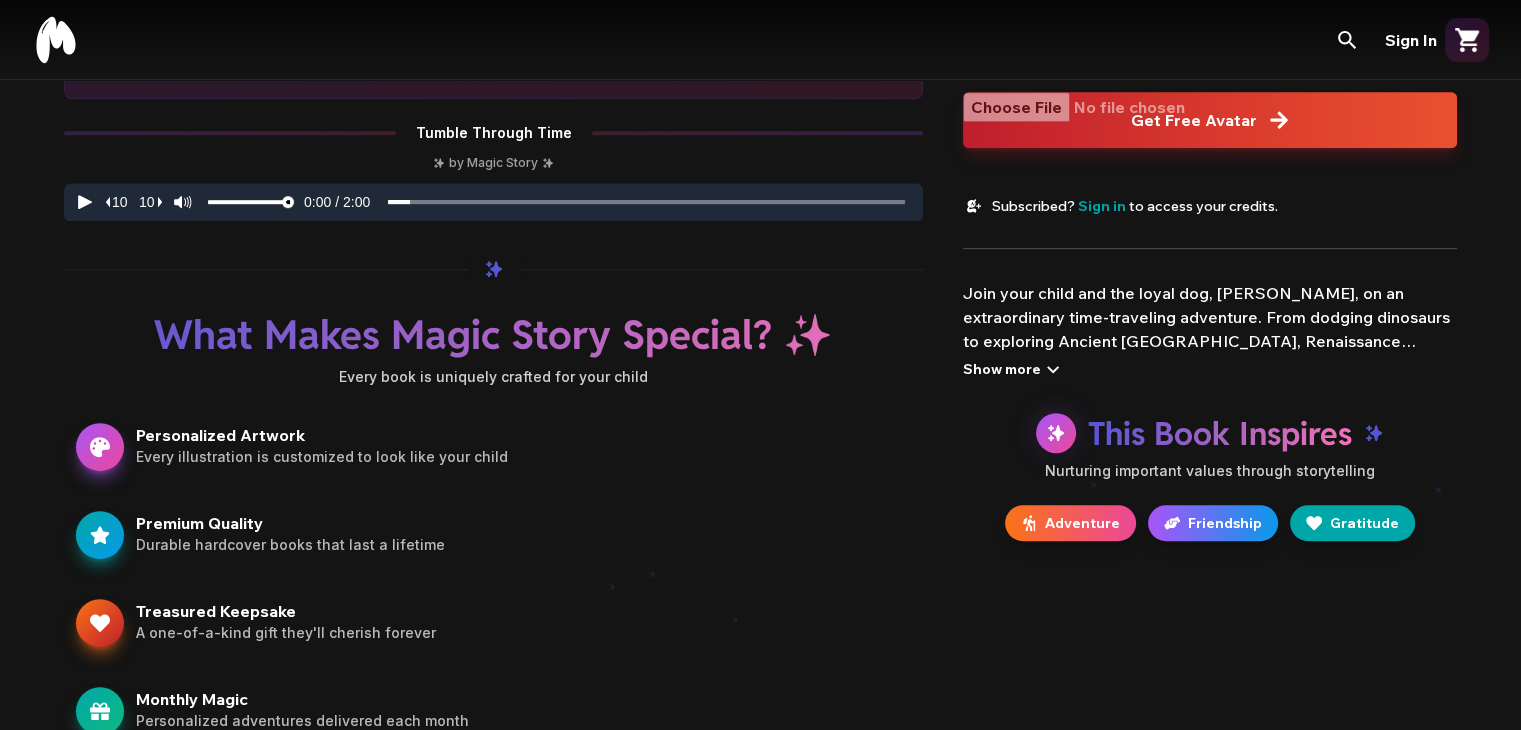 click 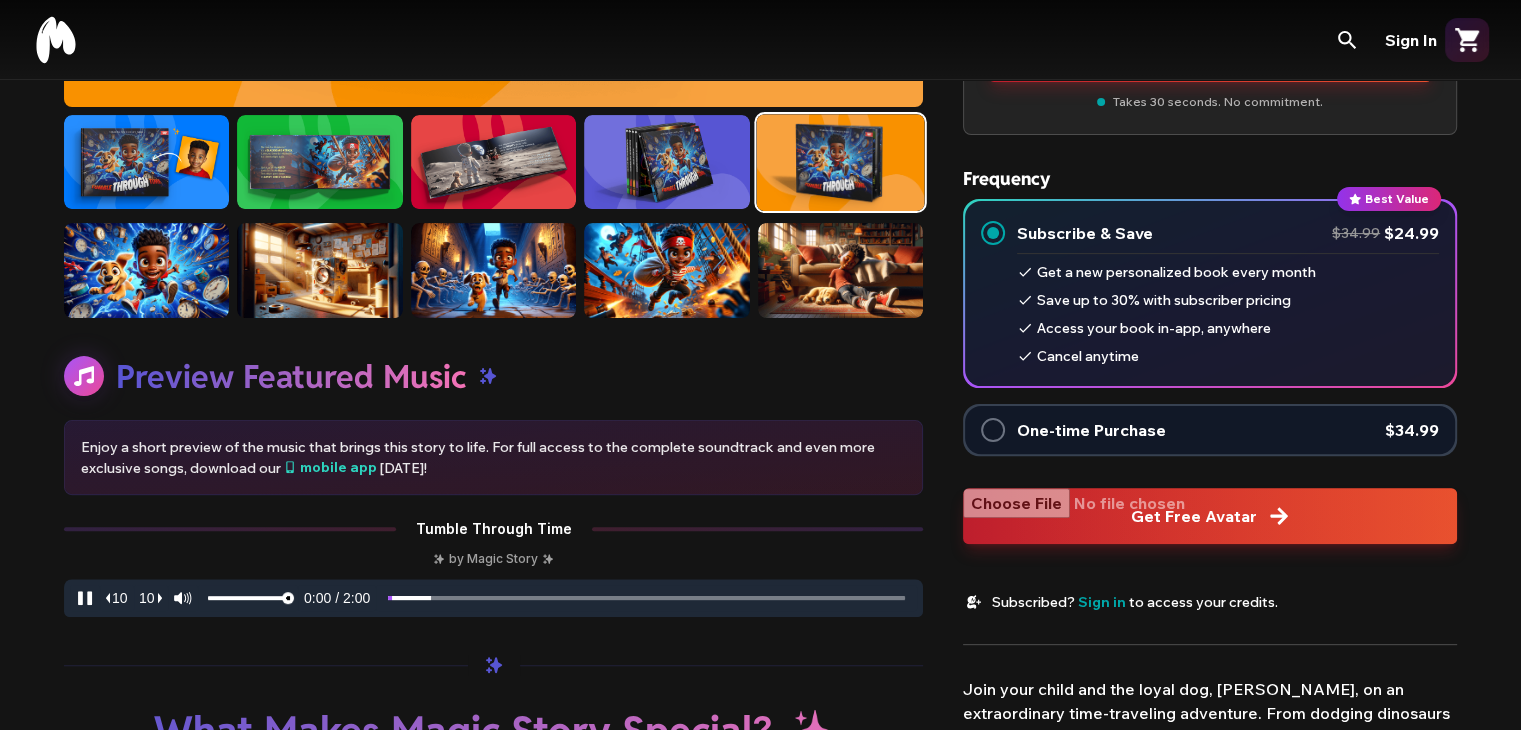 scroll, scrollTop: 500, scrollLeft: 0, axis: vertical 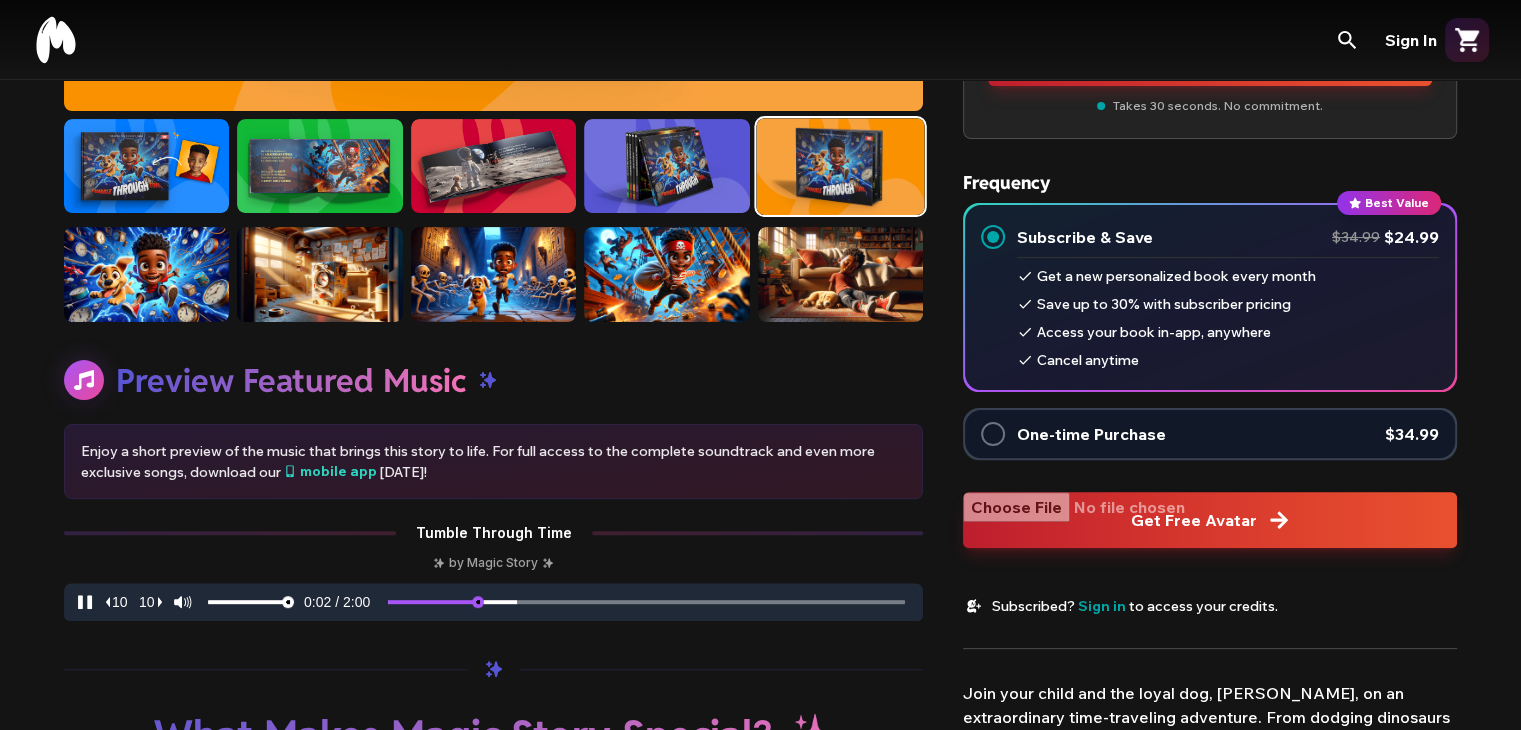 type on "**********" 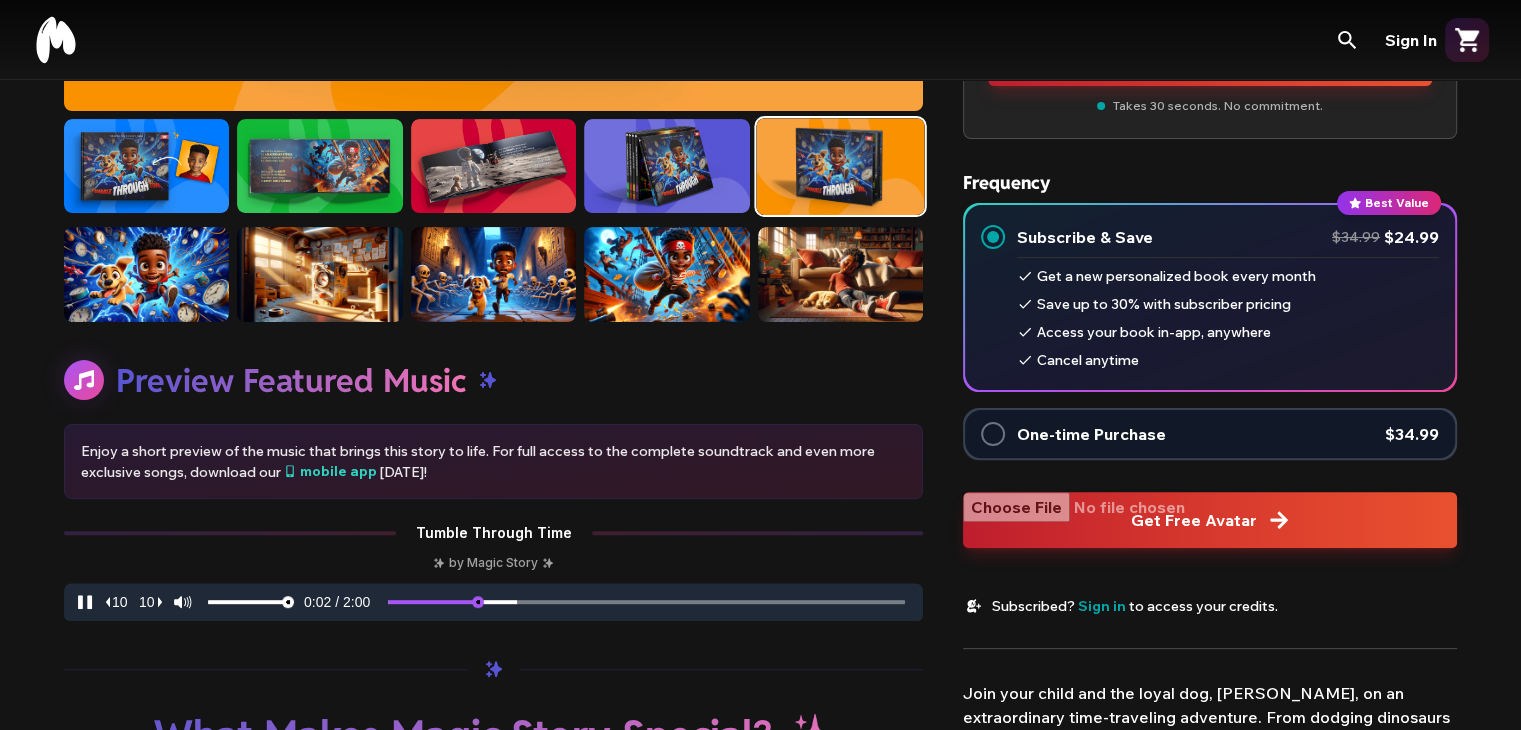 click at bounding box center [646, 605] 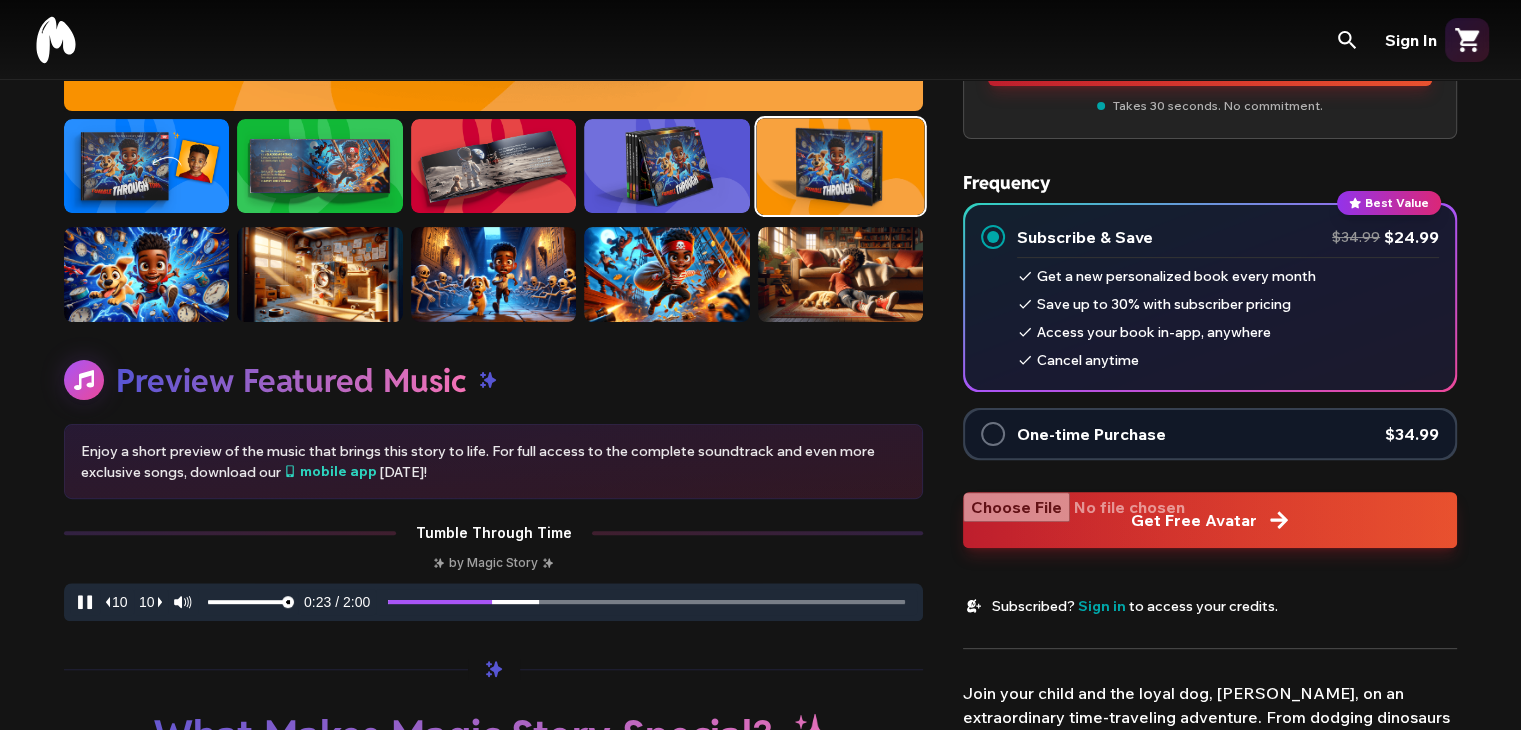 click 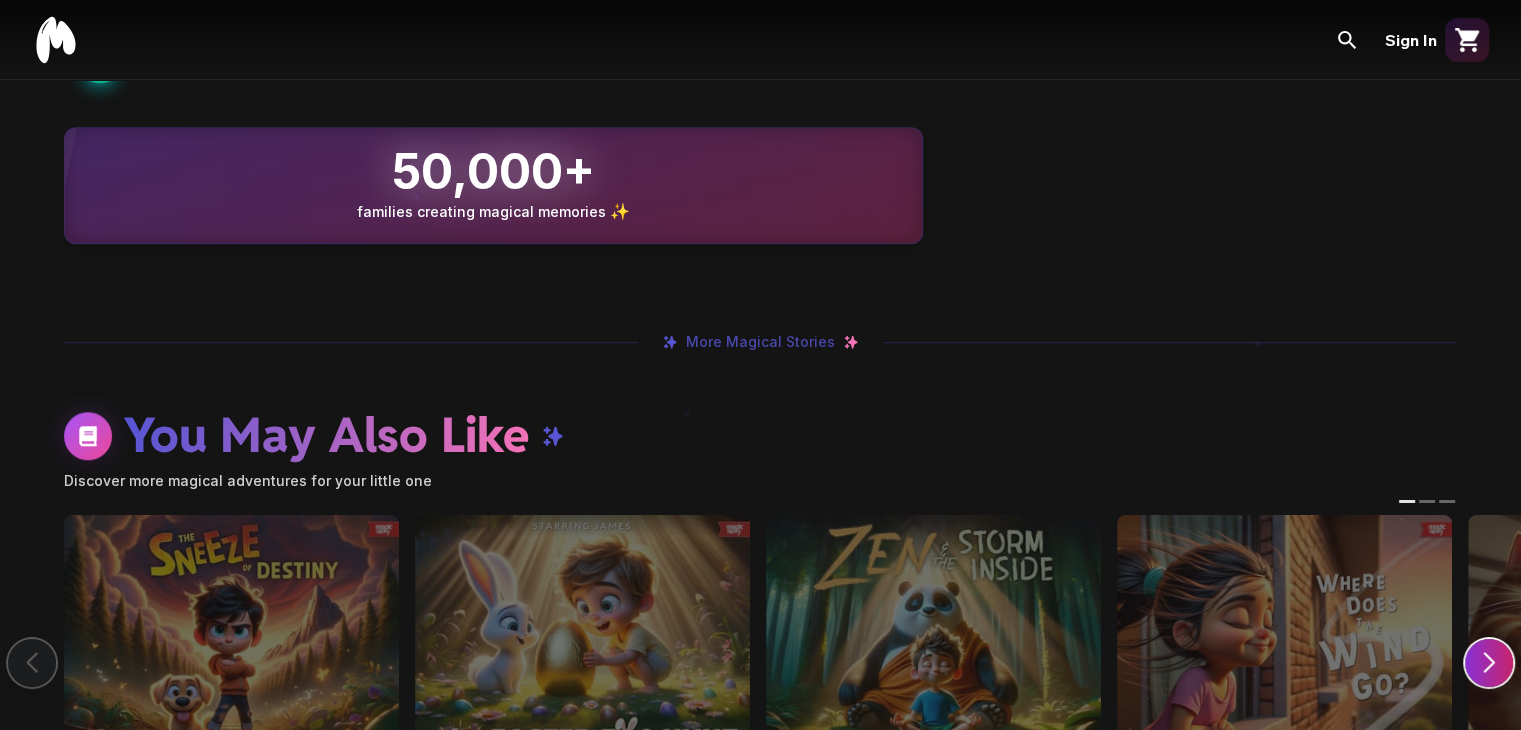 scroll, scrollTop: 1900, scrollLeft: 0, axis: vertical 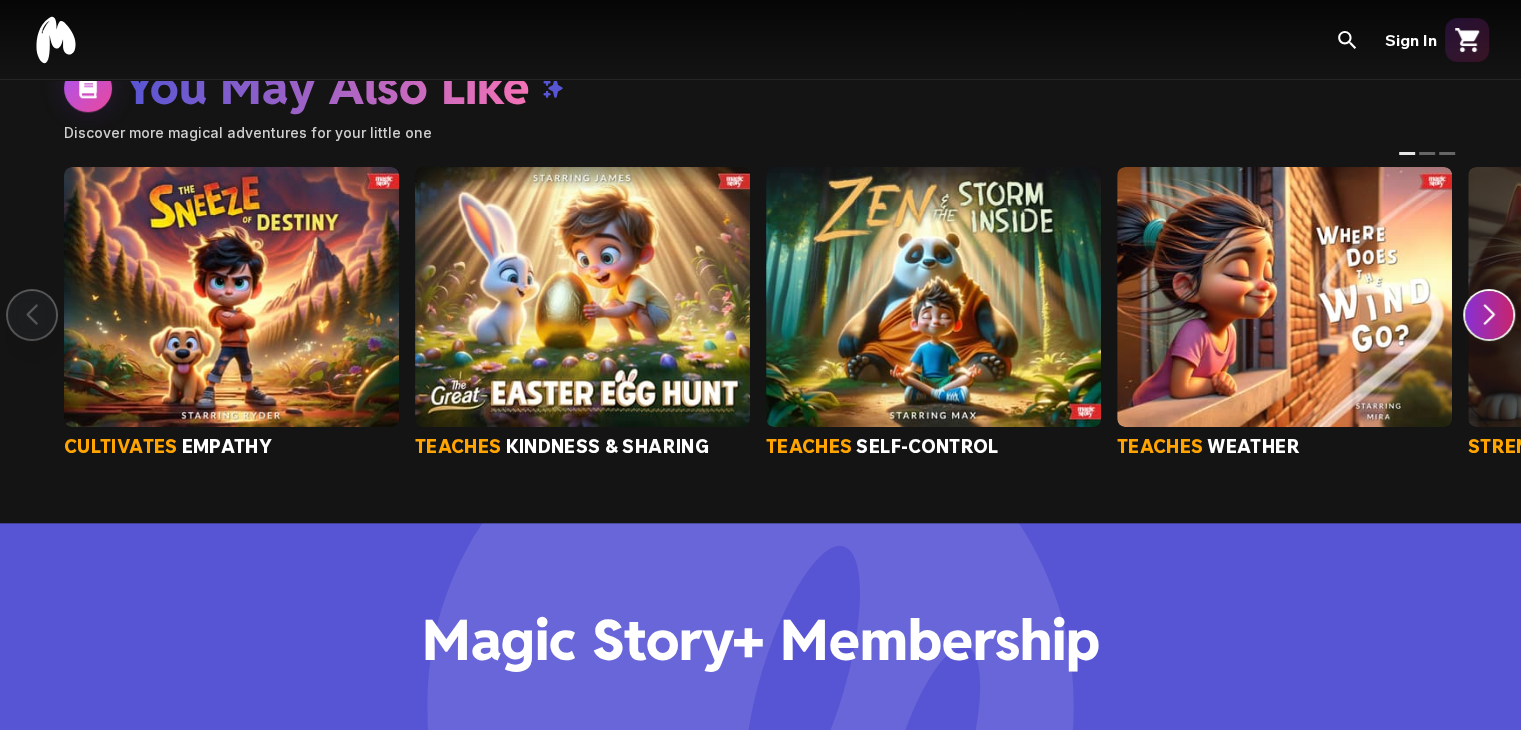 click at bounding box center (582, 297) 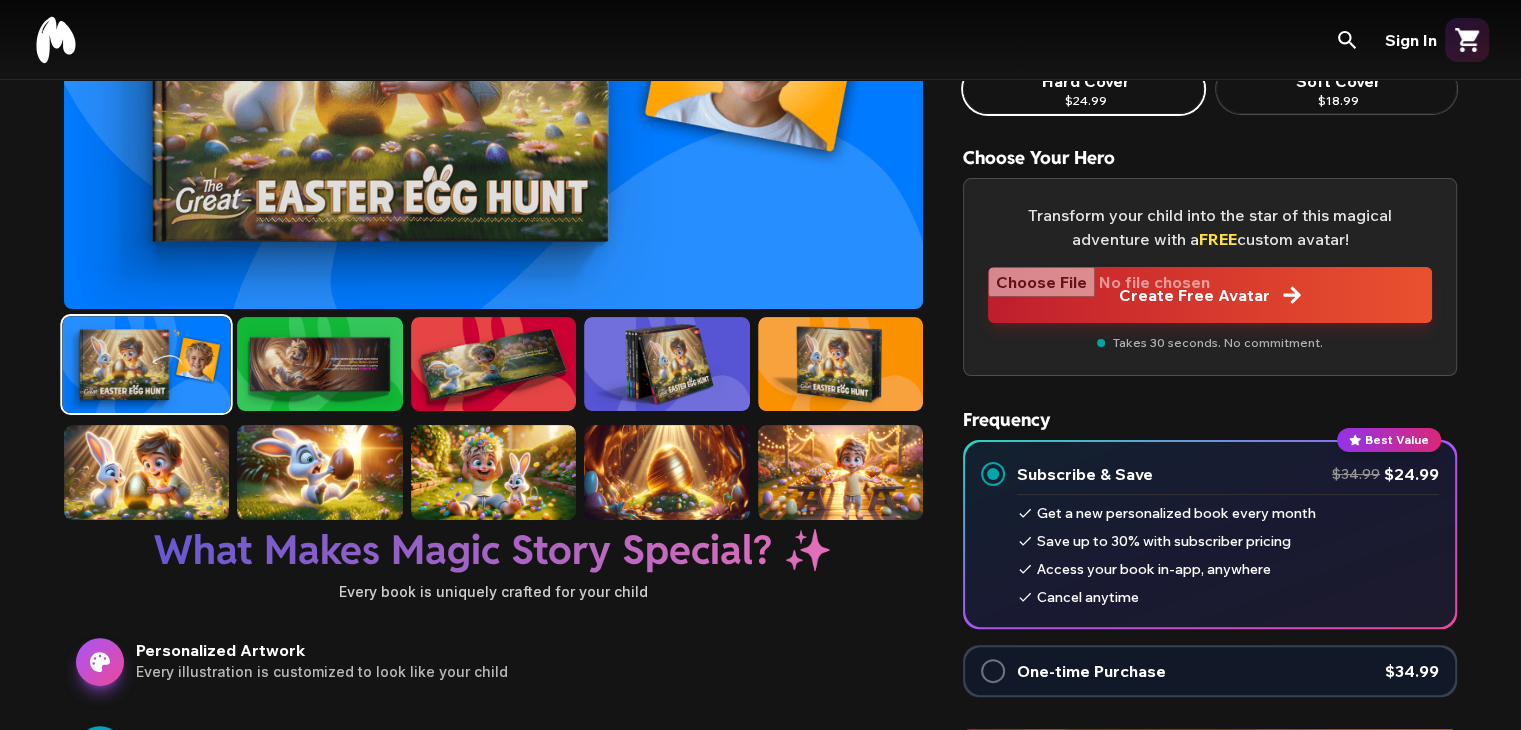 scroll, scrollTop: 200, scrollLeft: 0, axis: vertical 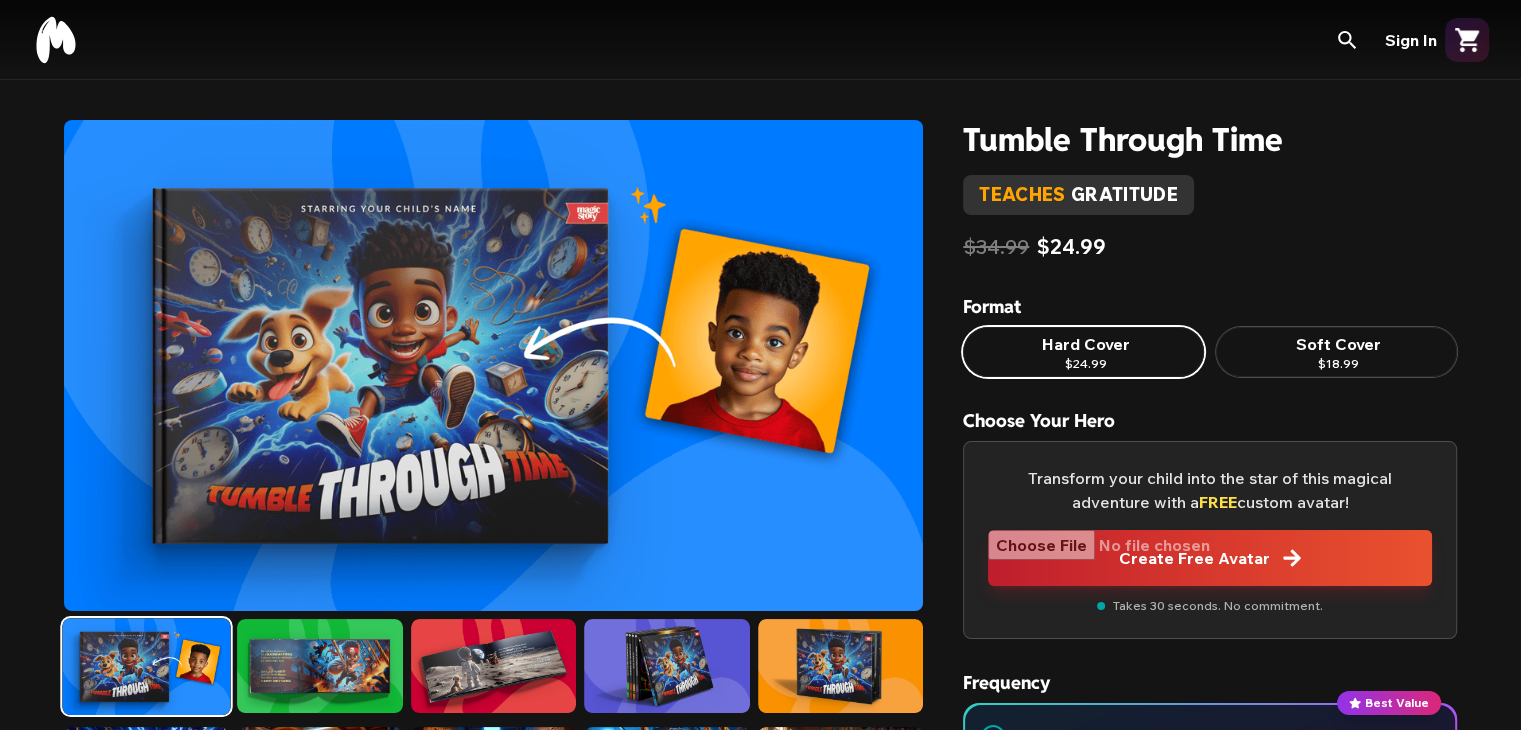 click at bounding box center (666, 666) 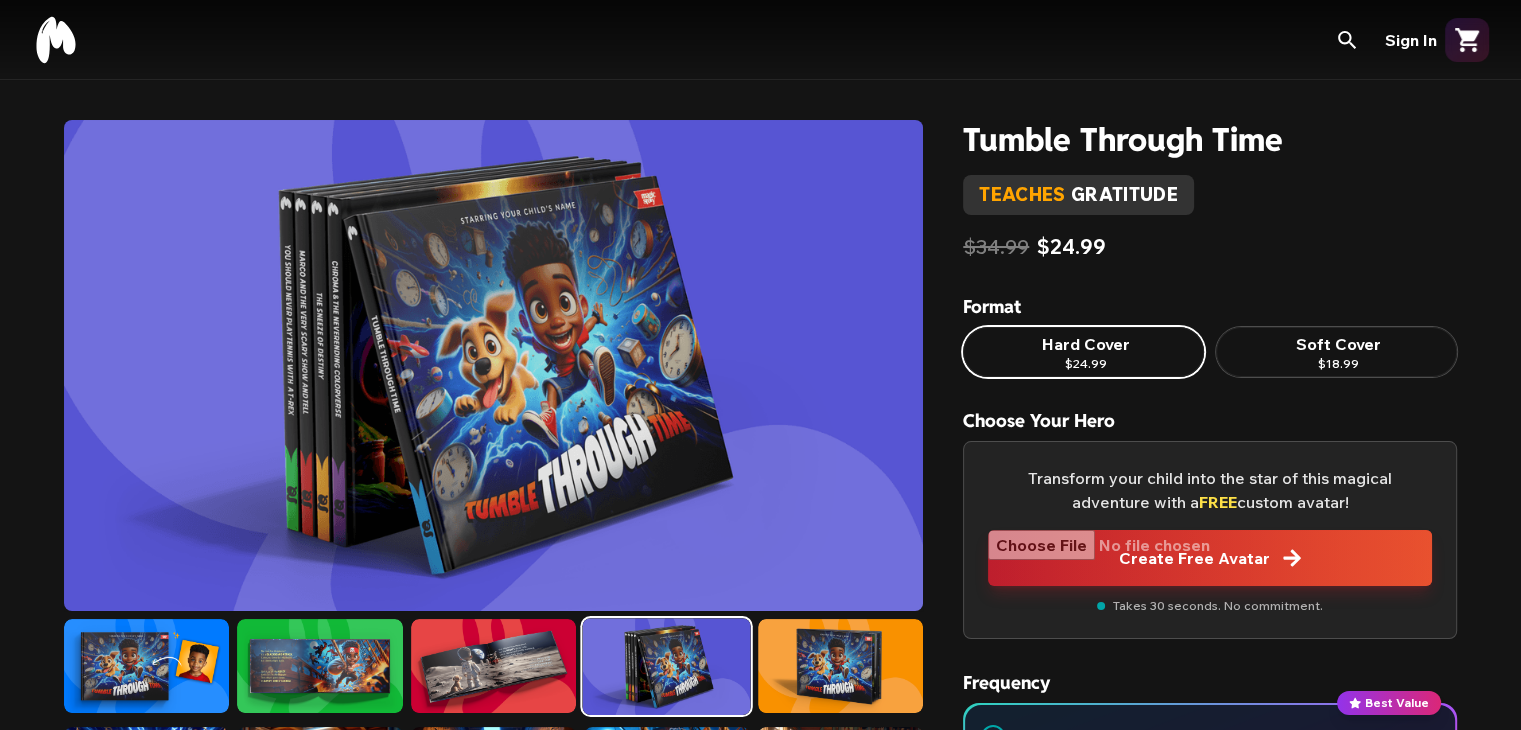 click at bounding box center (493, 666) 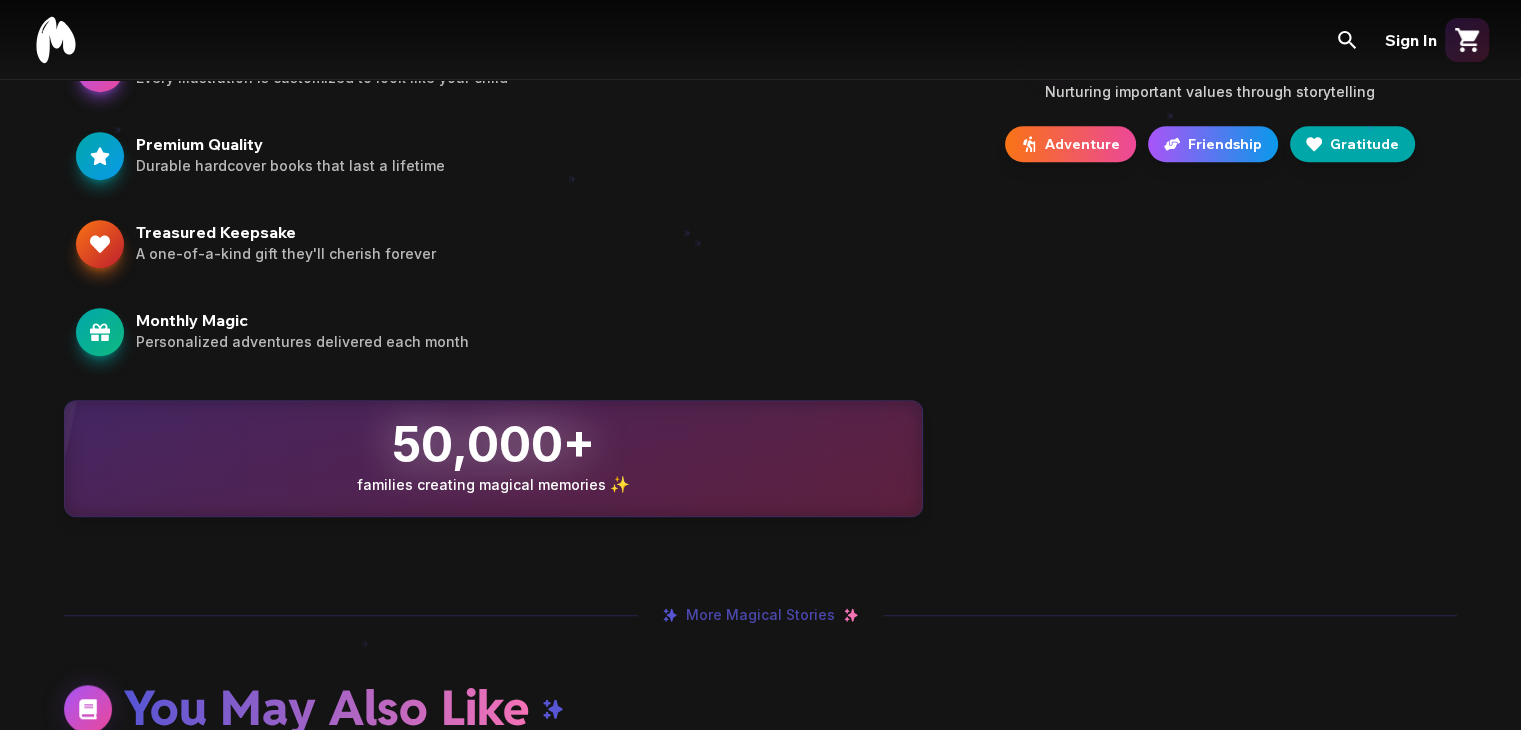 scroll, scrollTop: 1300, scrollLeft: 0, axis: vertical 